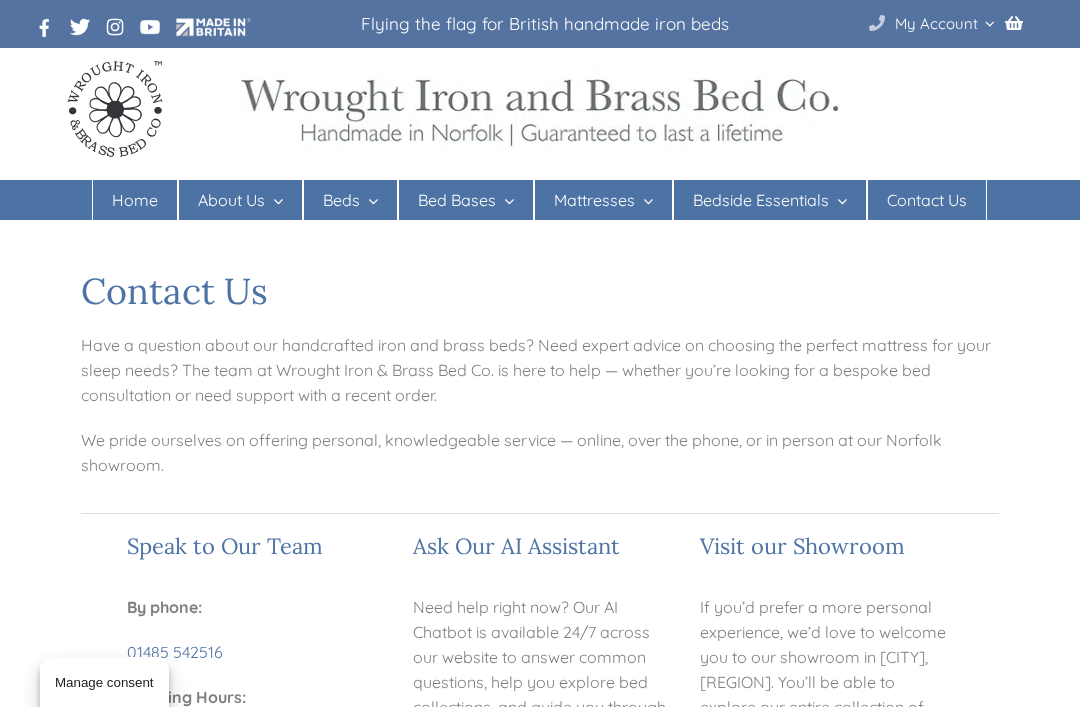 scroll, scrollTop: 0, scrollLeft: 0, axis: both 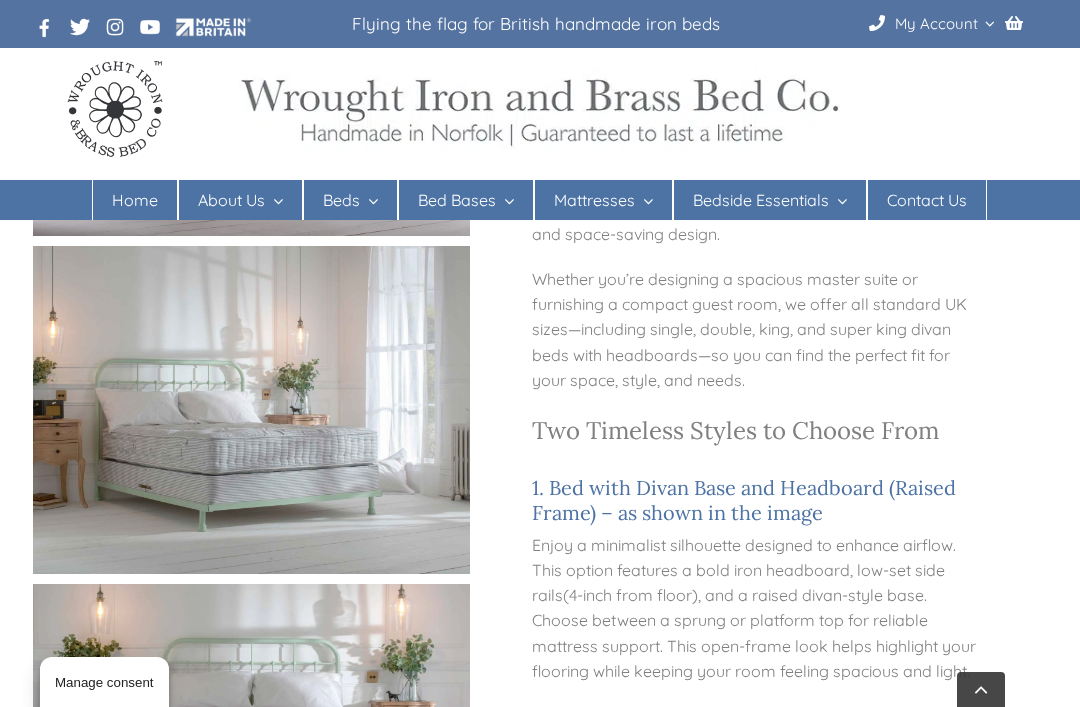 click on "1. Bed with Divan Base and Headboard (Raised Frame) – as shown in the image" at bounding box center (758, 500) 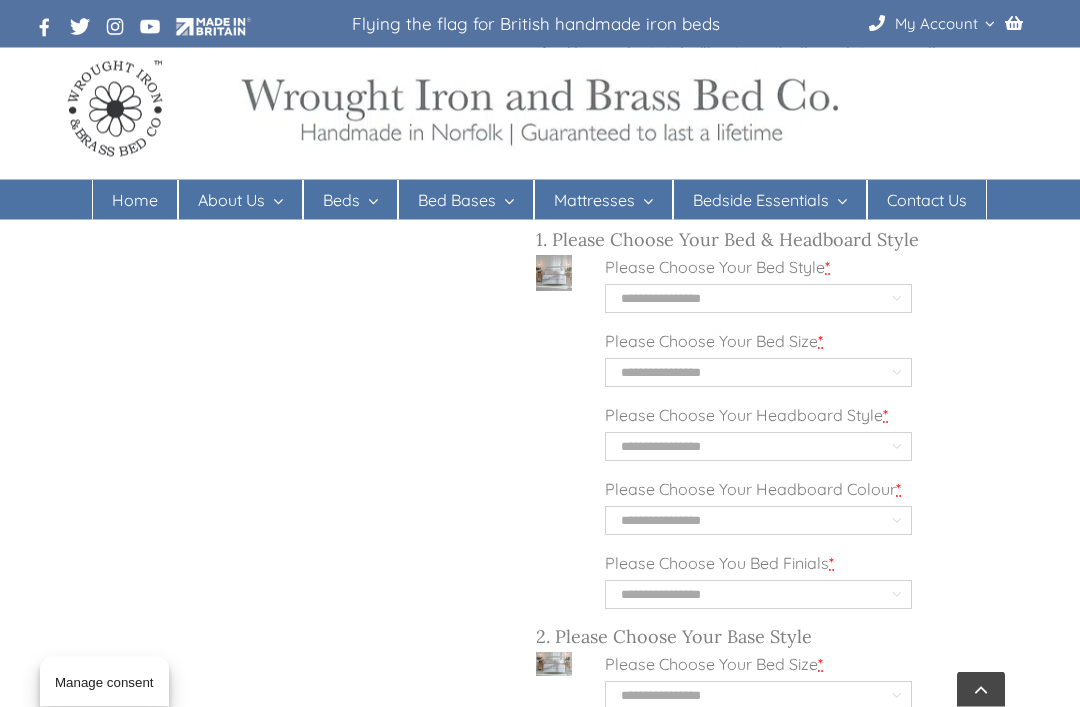 scroll, scrollTop: 1939, scrollLeft: 0, axis: vertical 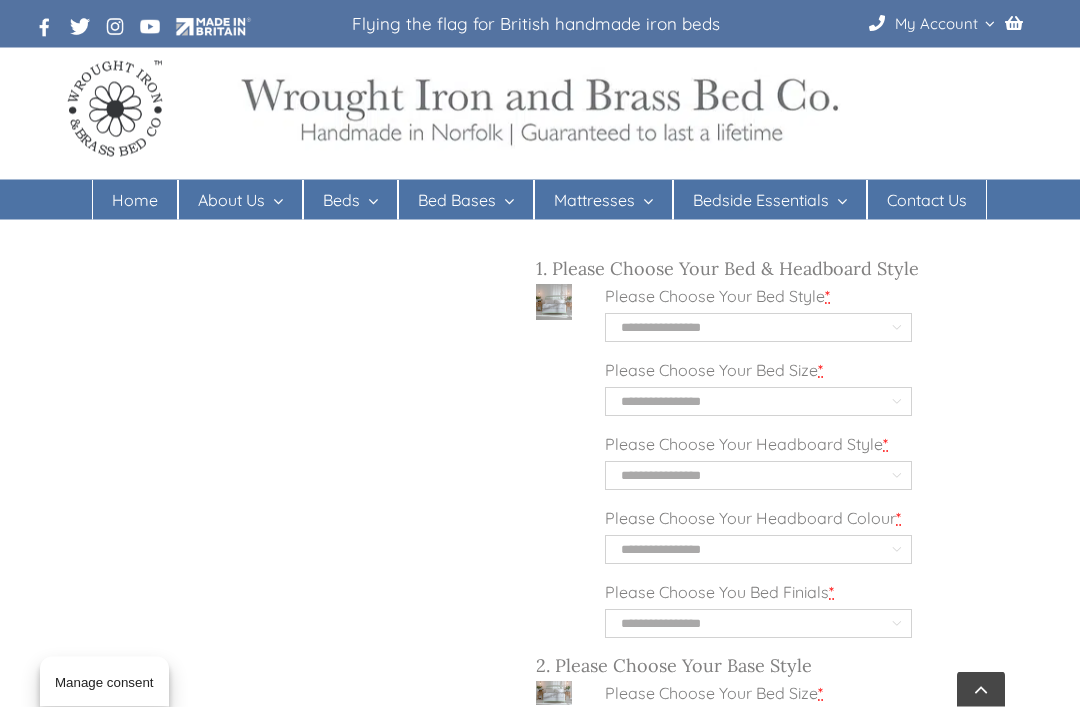 click on "**********" at bounding box center (758, 328) 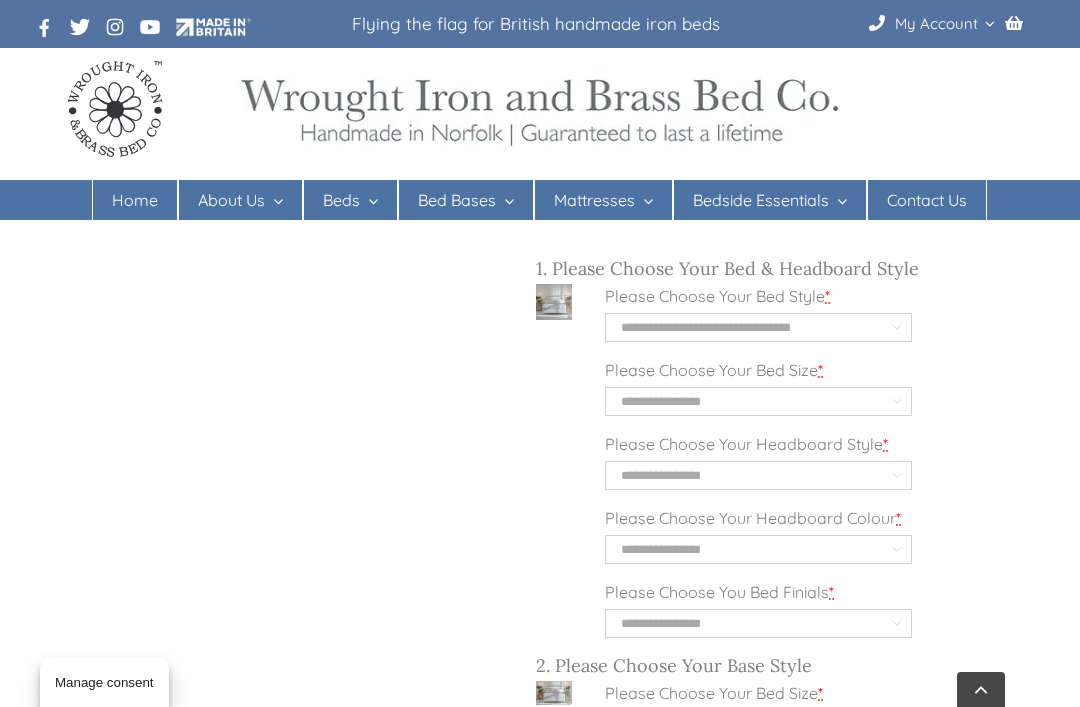select on "**********" 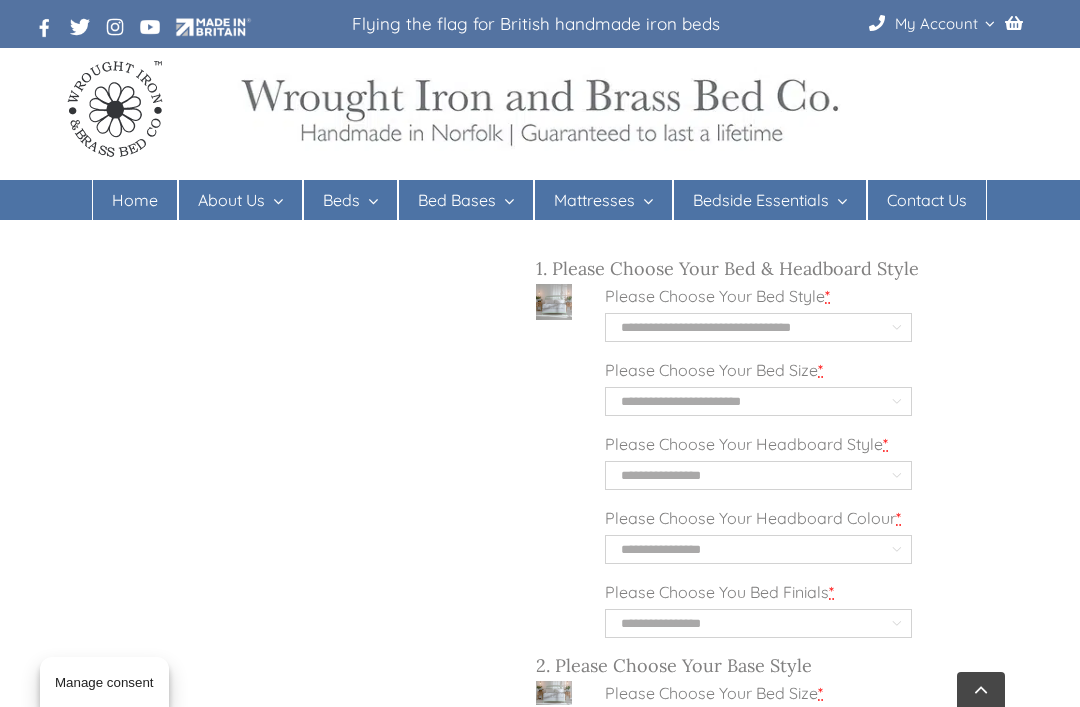 select on "**********" 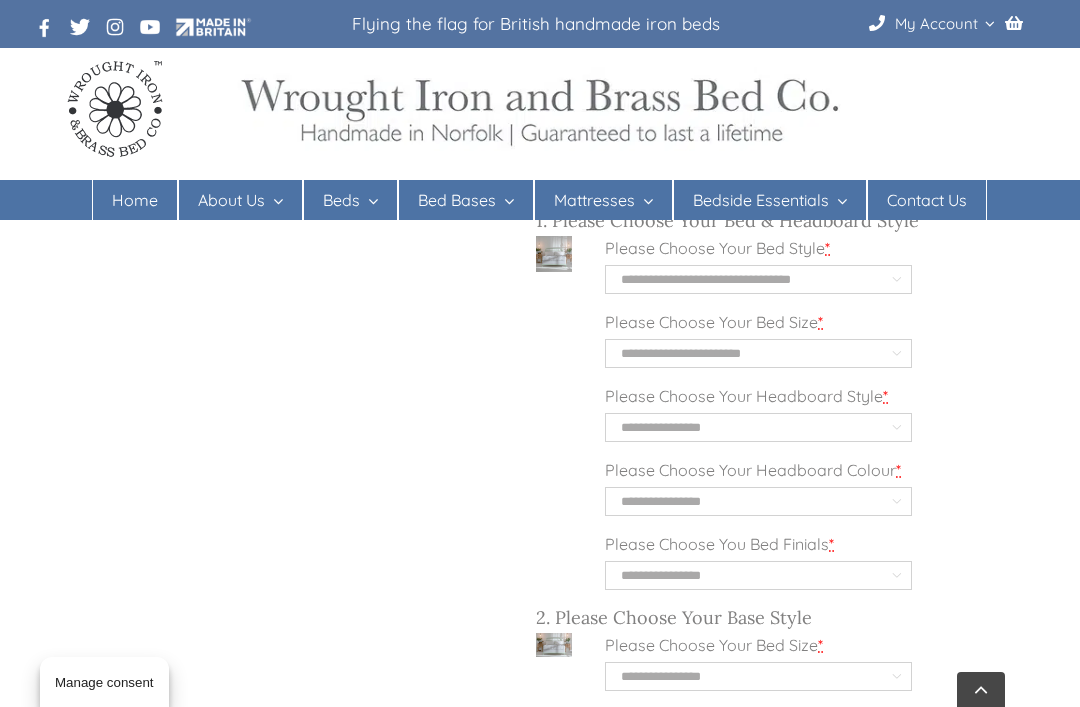 scroll, scrollTop: 2011, scrollLeft: 0, axis: vertical 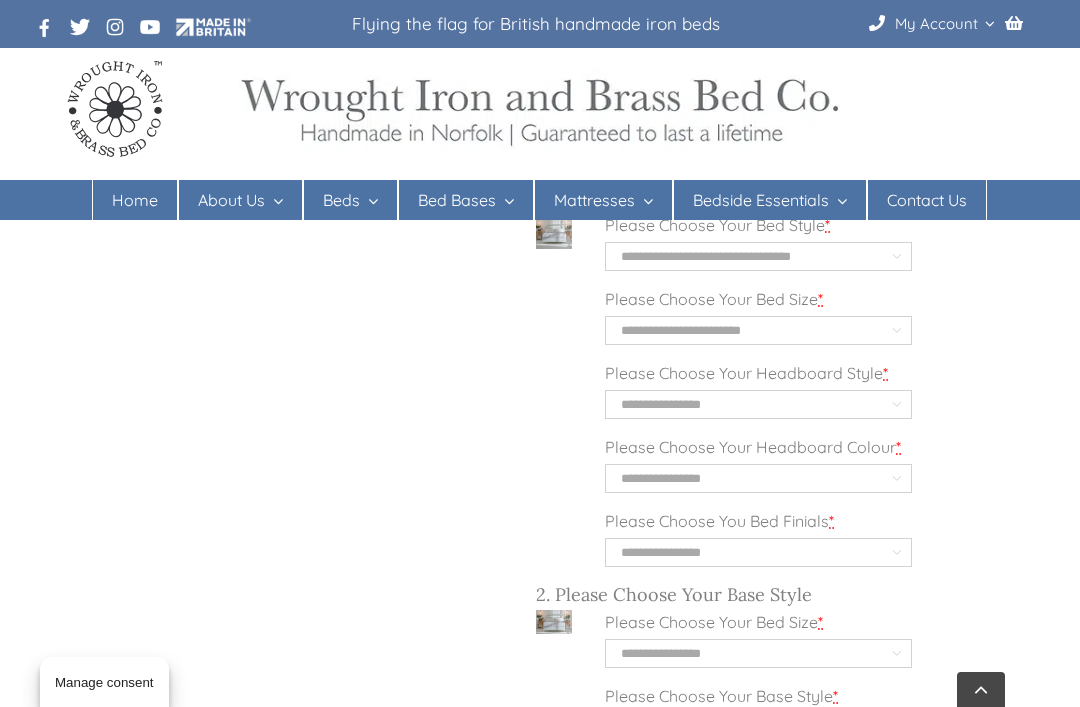 click on "**********" at bounding box center [758, 404] 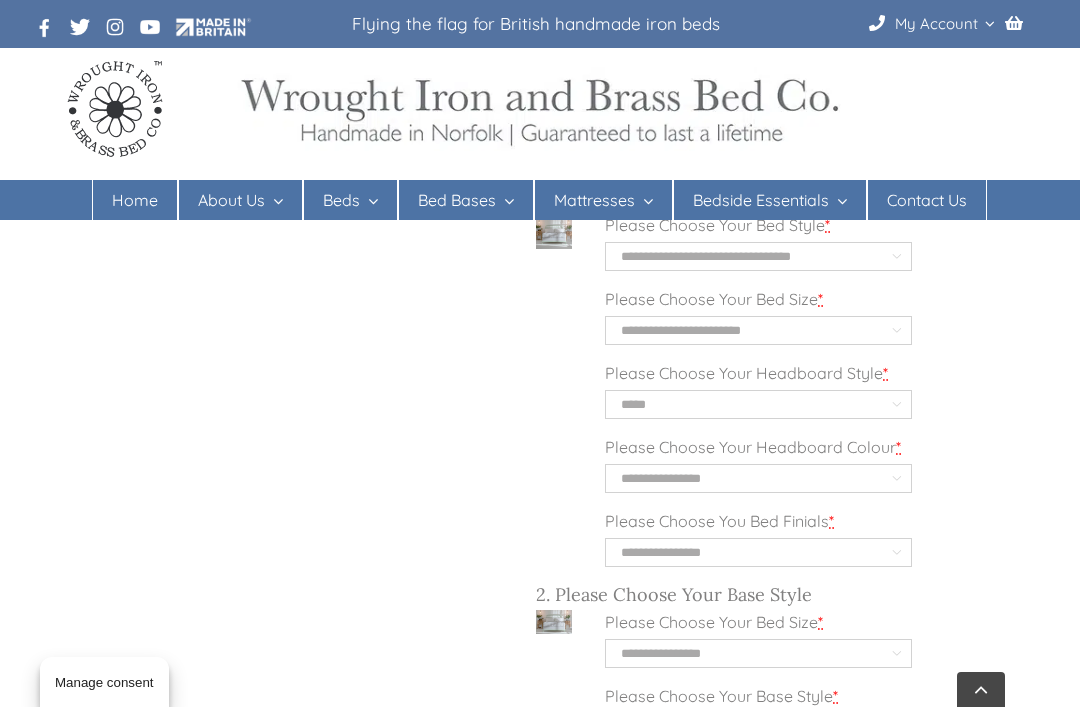 select on "**********" 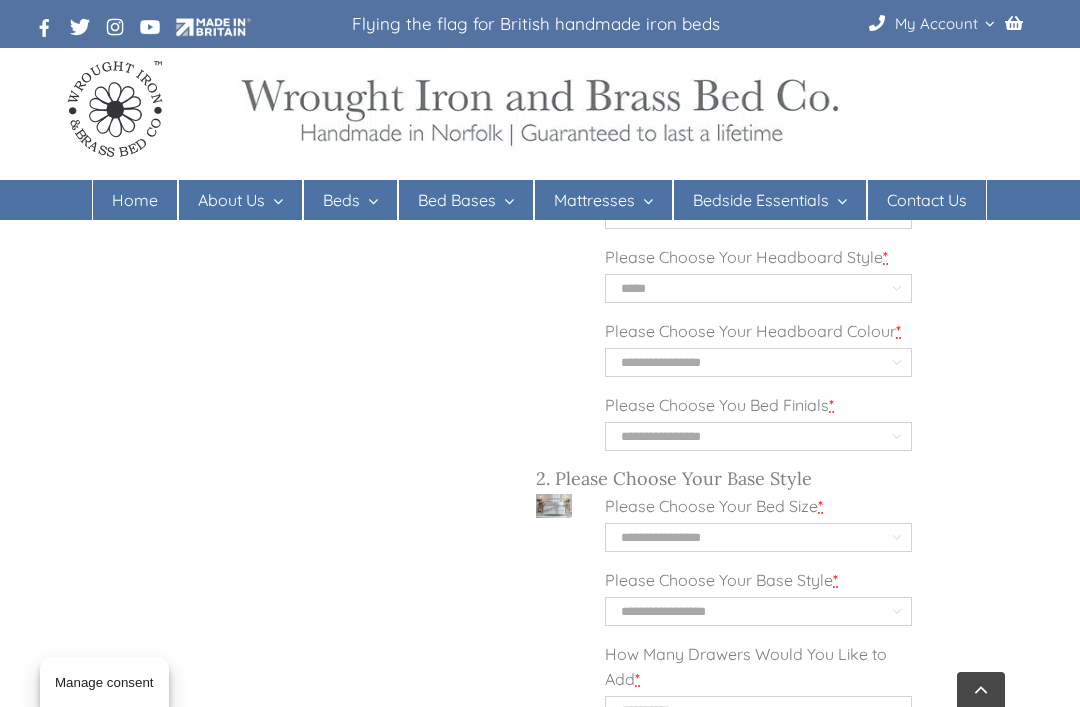 scroll, scrollTop: 2177, scrollLeft: 0, axis: vertical 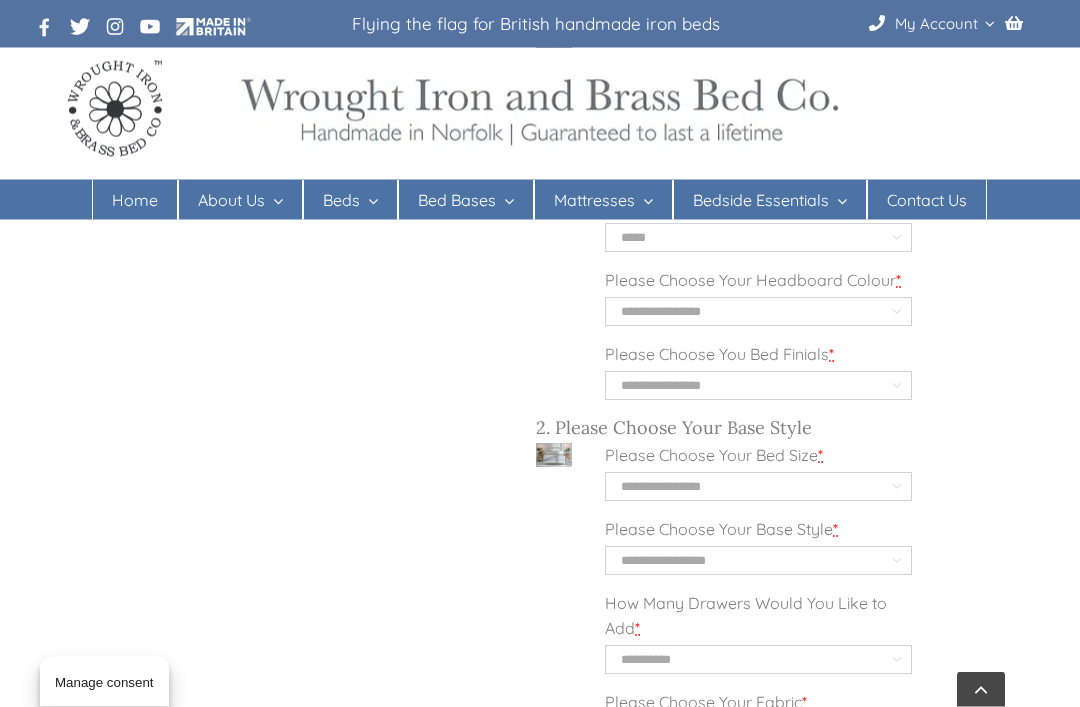 click on "**********" at bounding box center (758, 312) 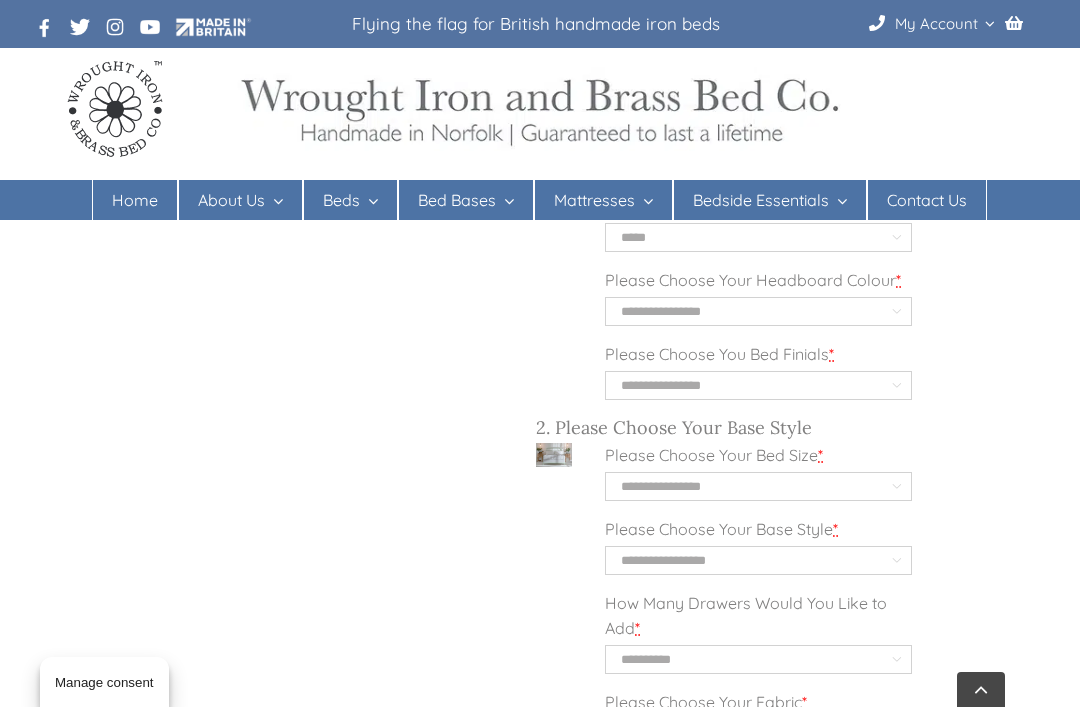 select on "*****" 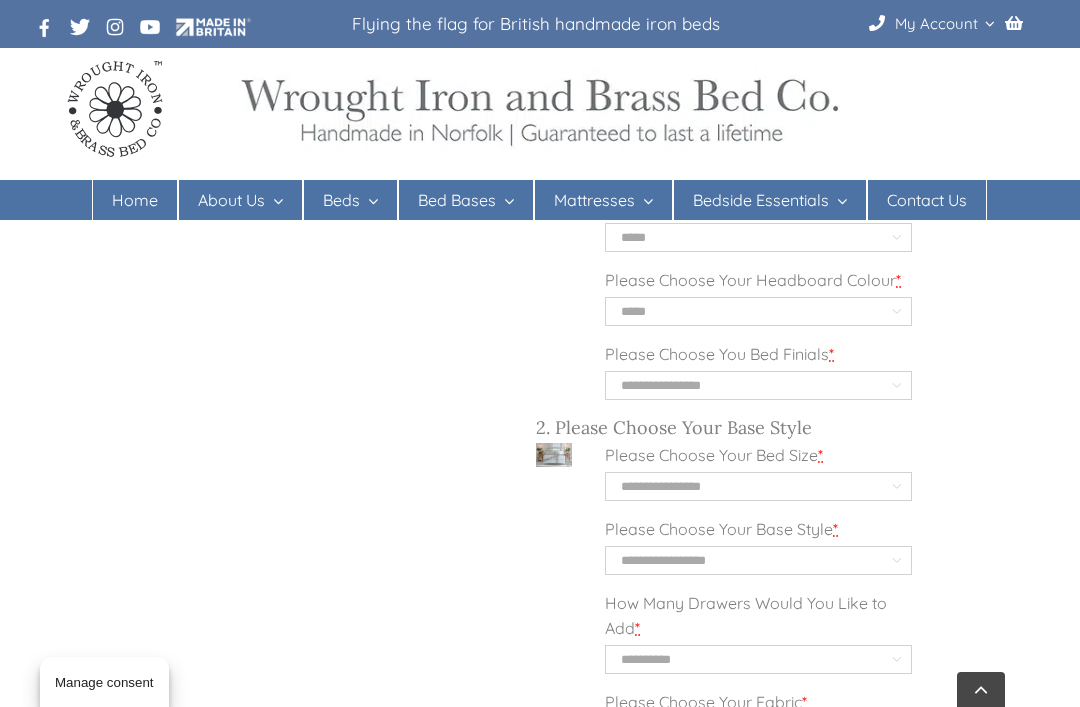 select on "**********" 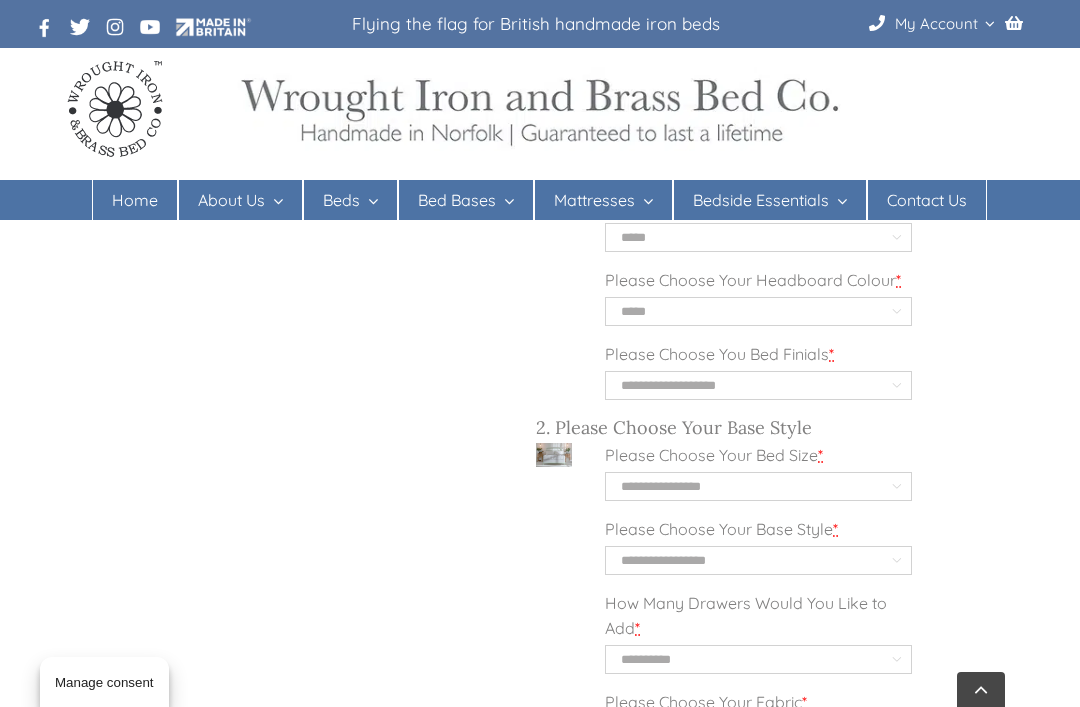 select on "**********" 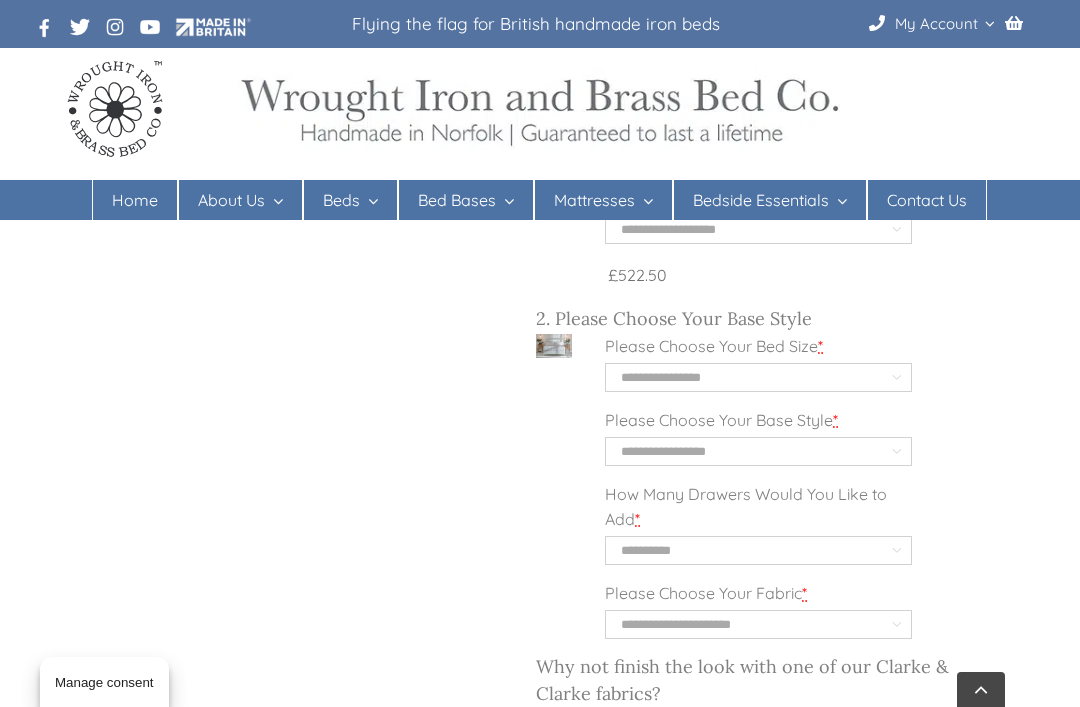 scroll, scrollTop: 2338, scrollLeft: 0, axis: vertical 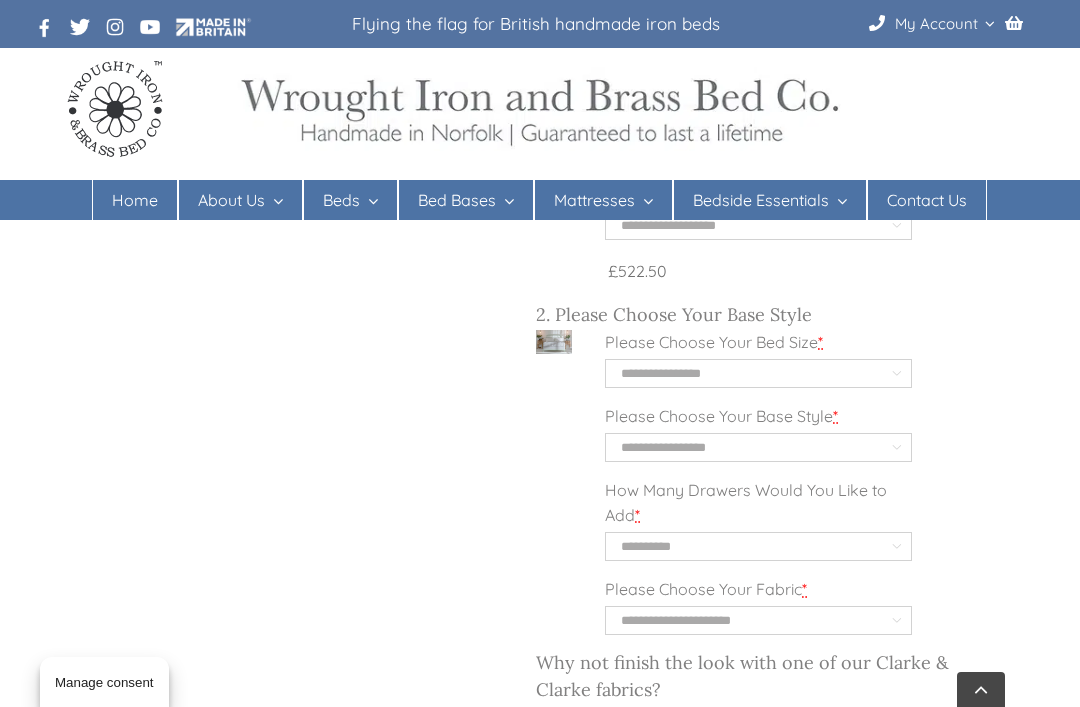 click on "**********" at bounding box center (758, 373) 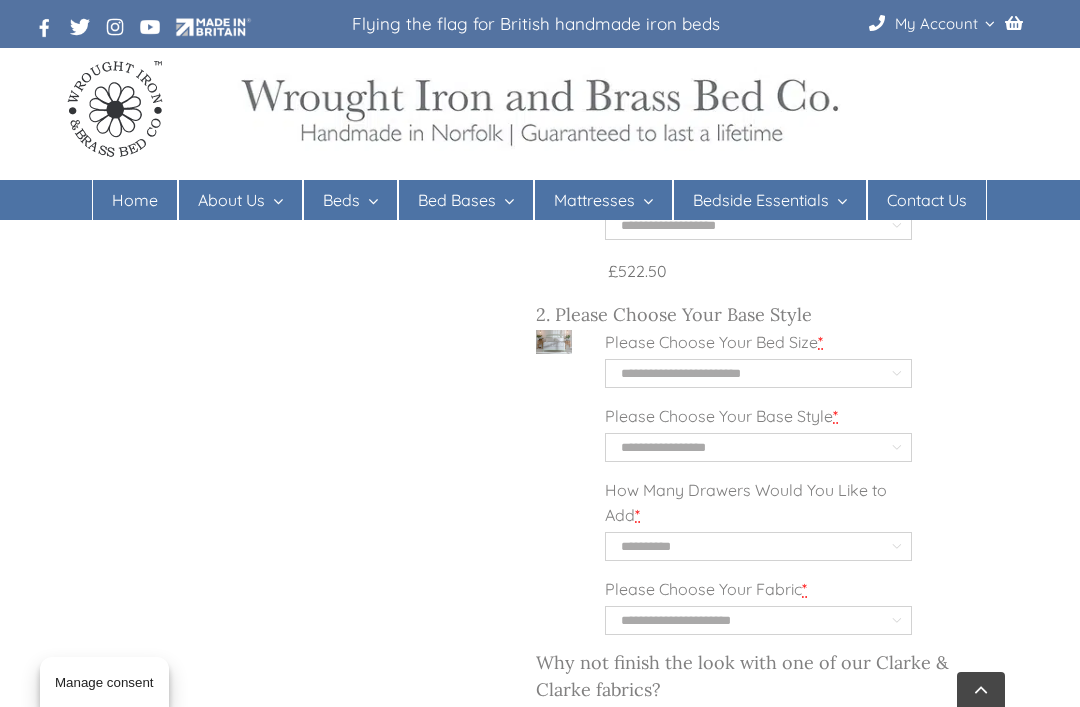 select on "**********" 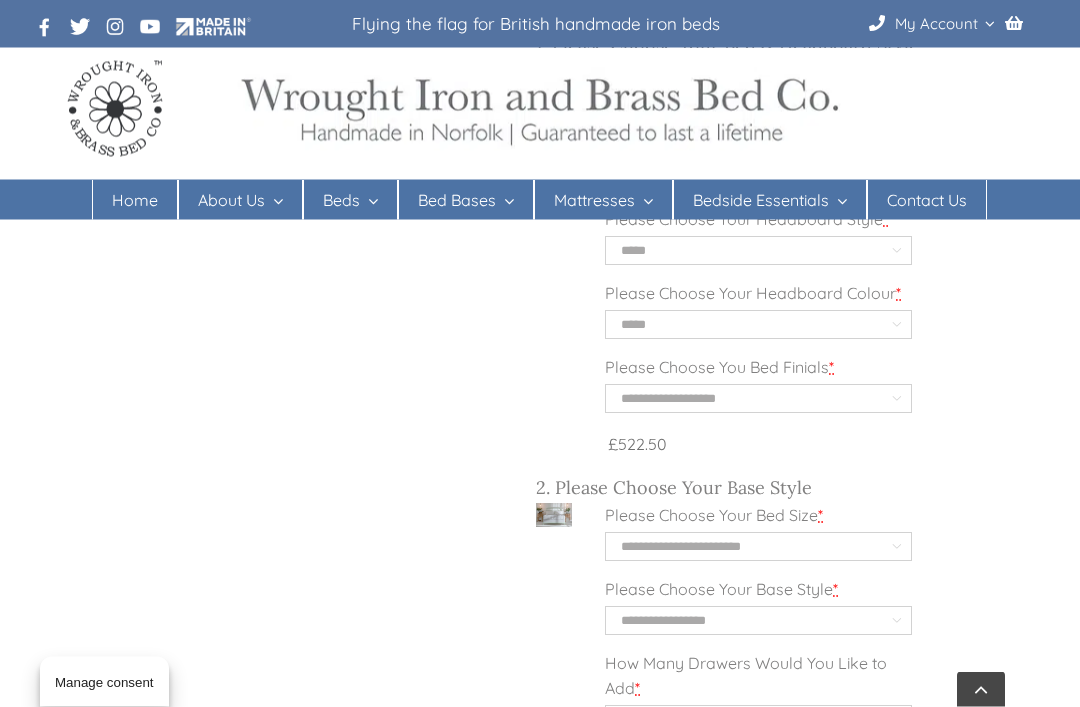 scroll, scrollTop: 2165, scrollLeft: 0, axis: vertical 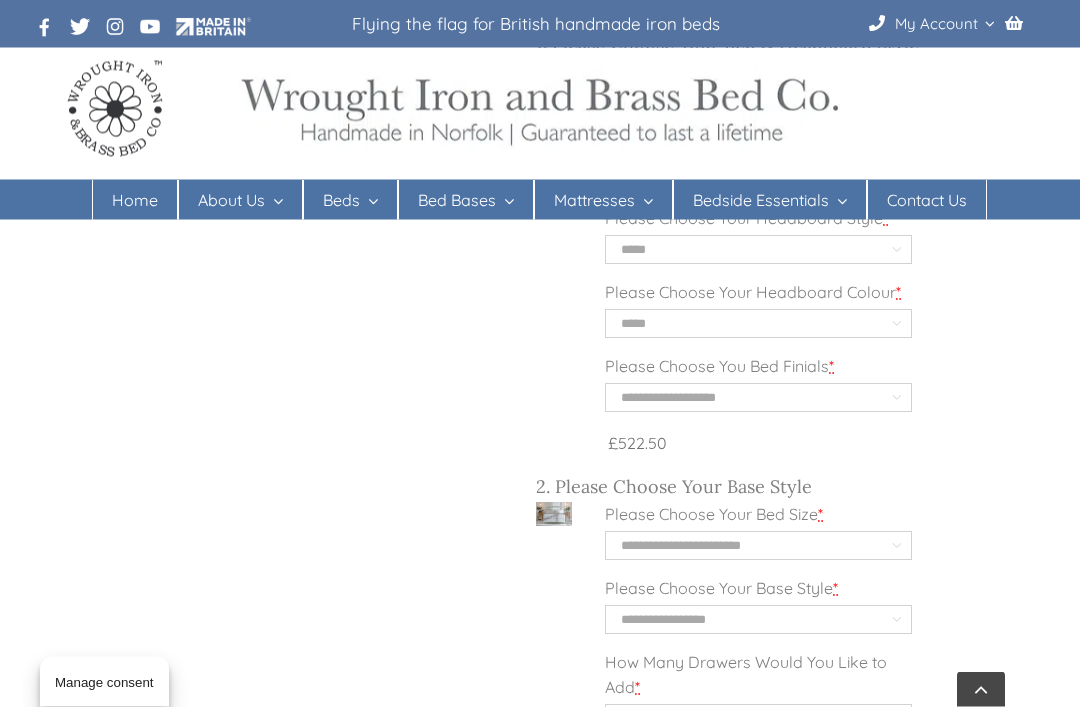 click on "**********" at bounding box center [758, 620] 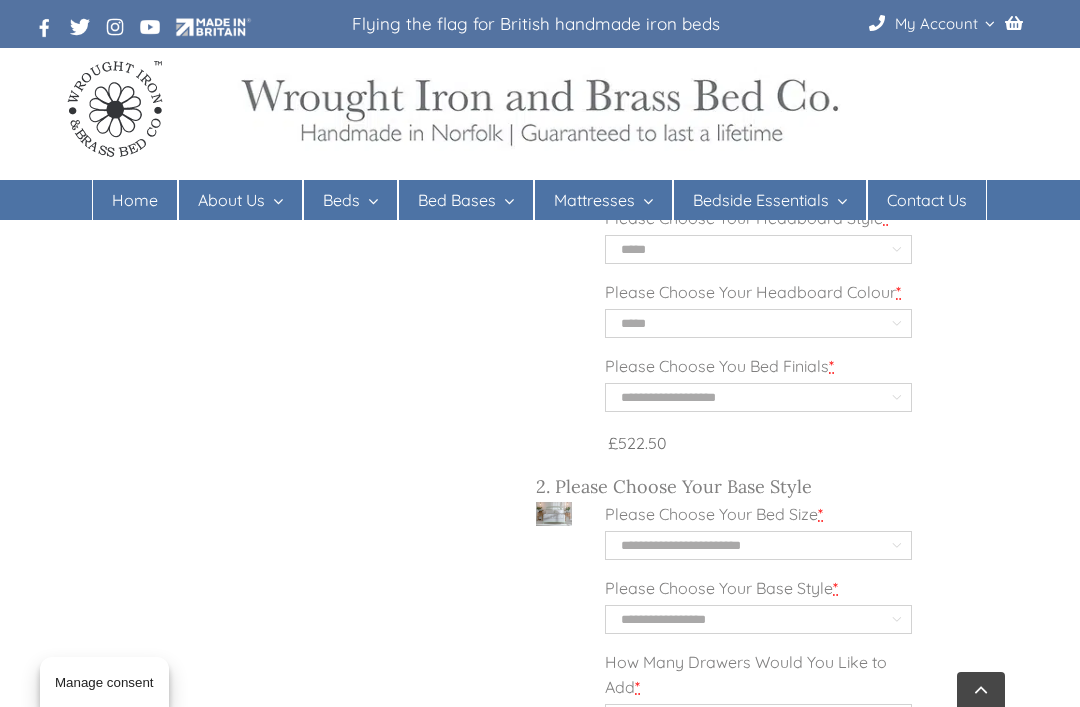select on "**********" 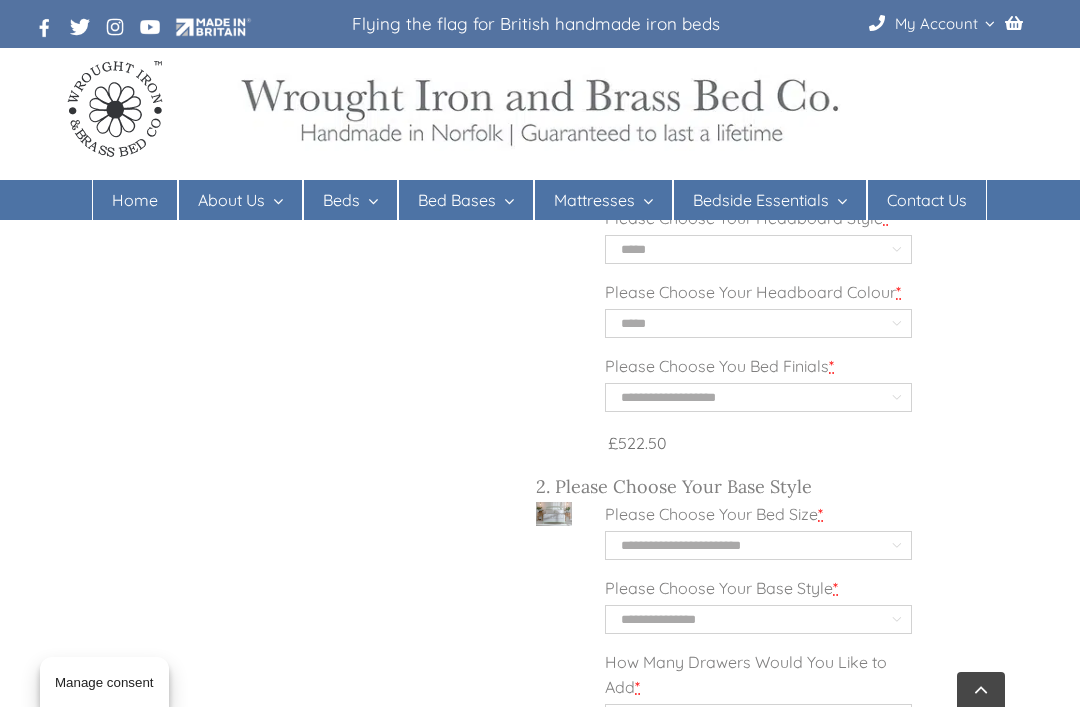 select on "**********" 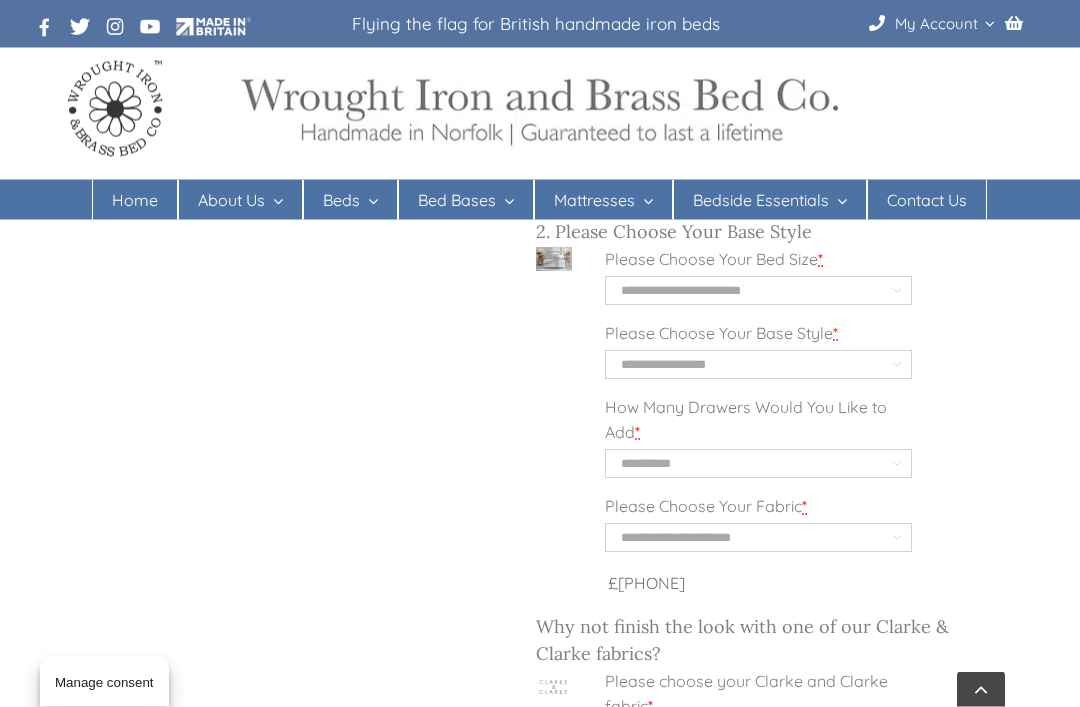 scroll, scrollTop: 2420, scrollLeft: 0, axis: vertical 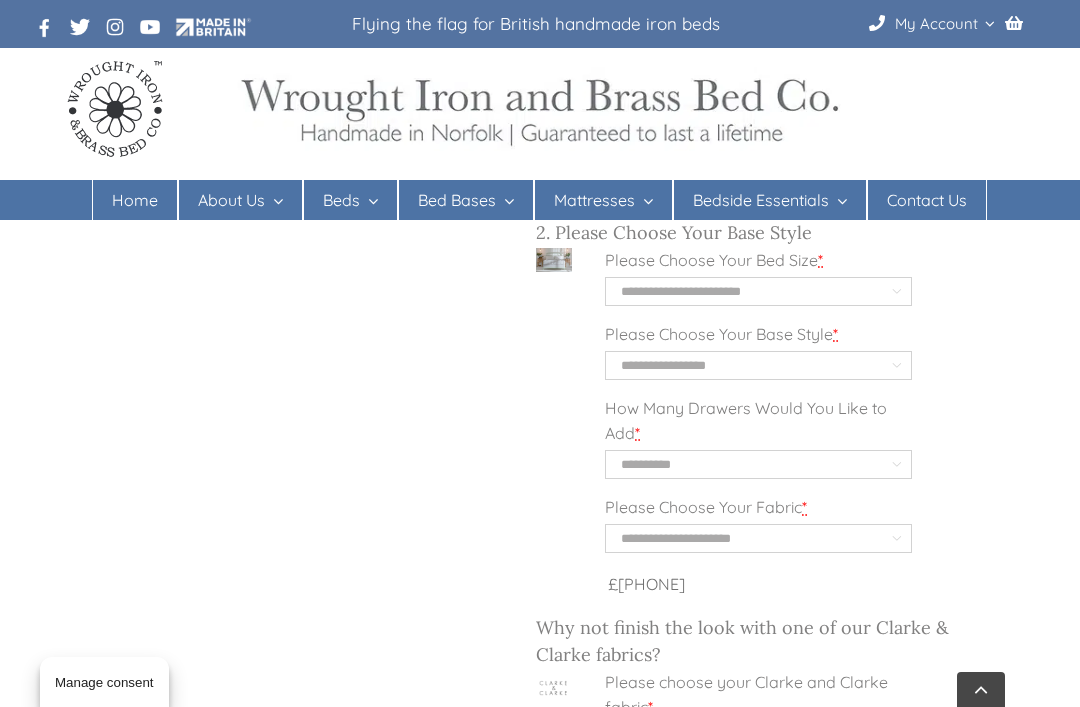 click on "**********" at bounding box center (758, 538) 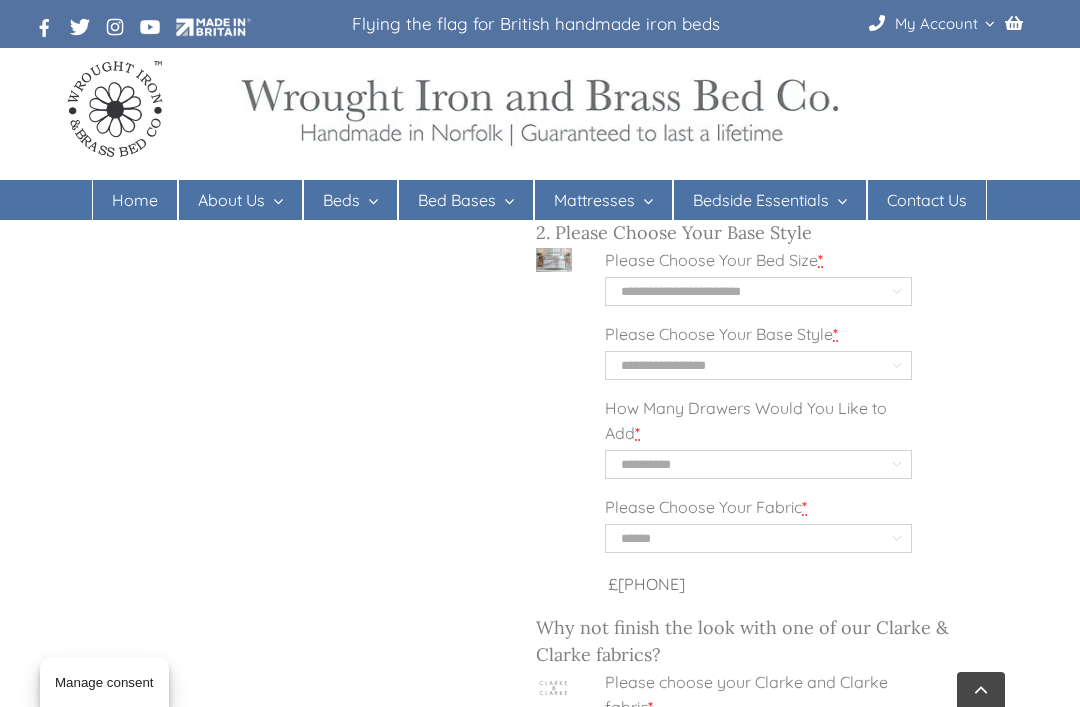 select on "**********" 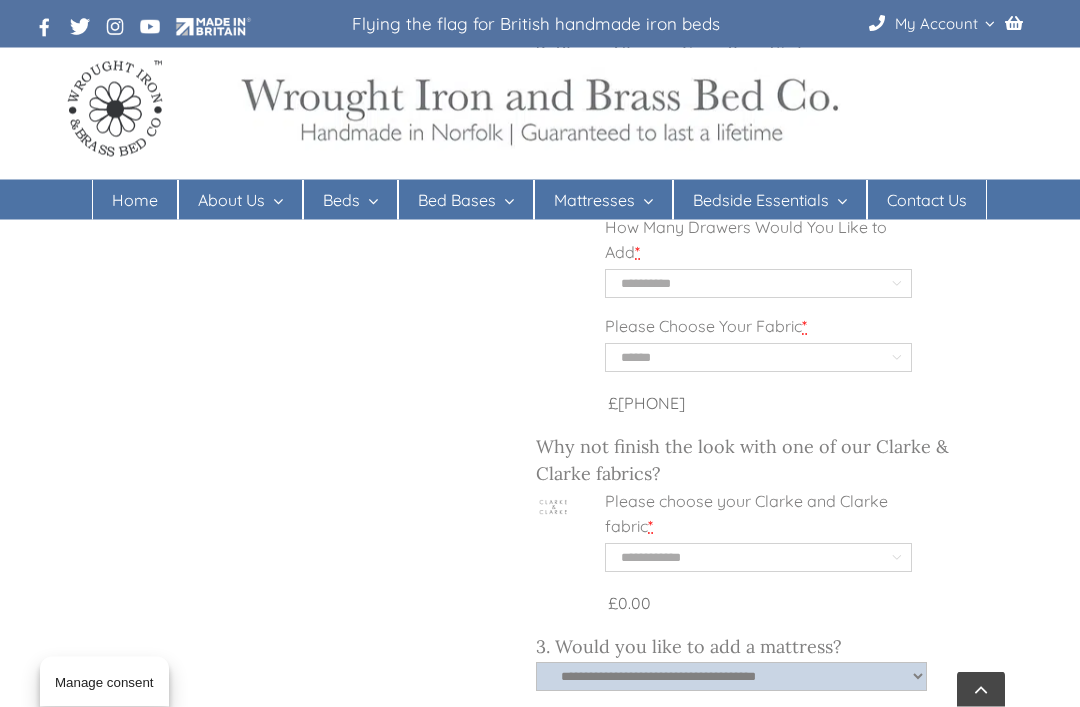 scroll, scrollTop: 2622, scrollLeft: 0, axis: vertical 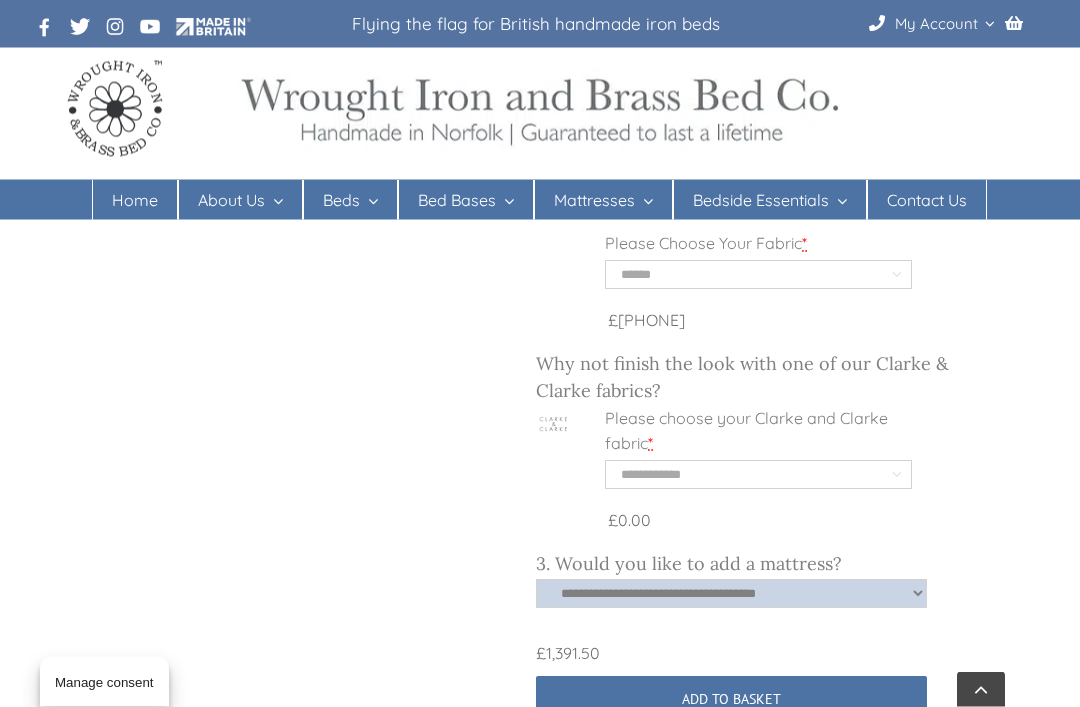 click on "**********" 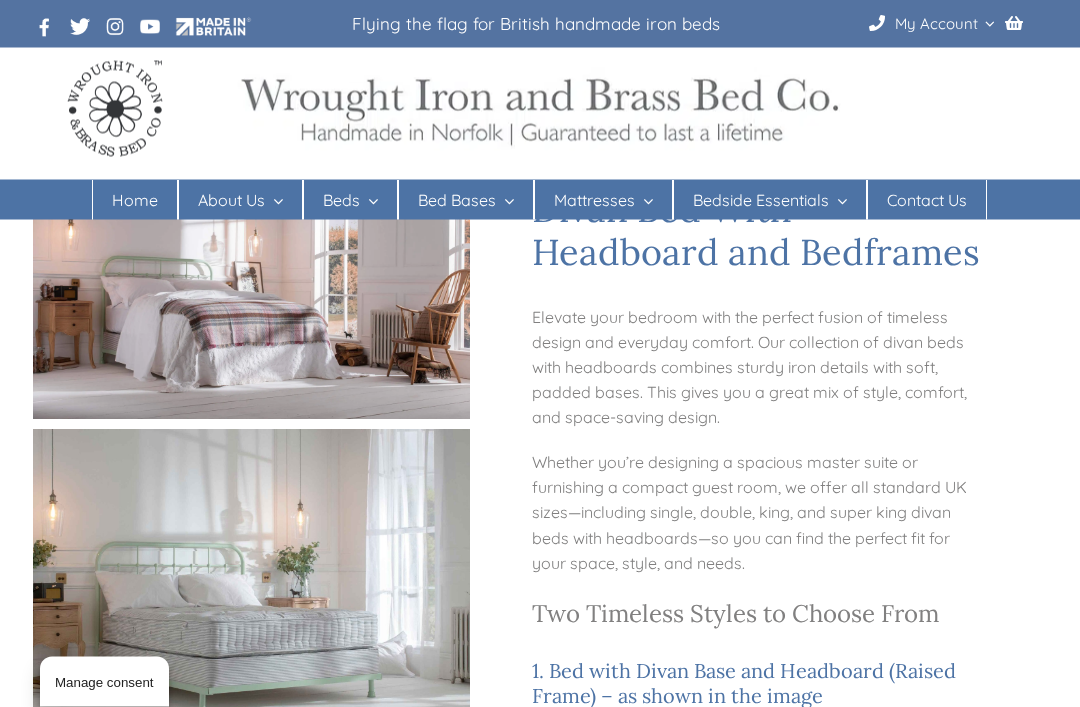 scroll, scrollTop: 0, scrollLeft: 0, axis: both 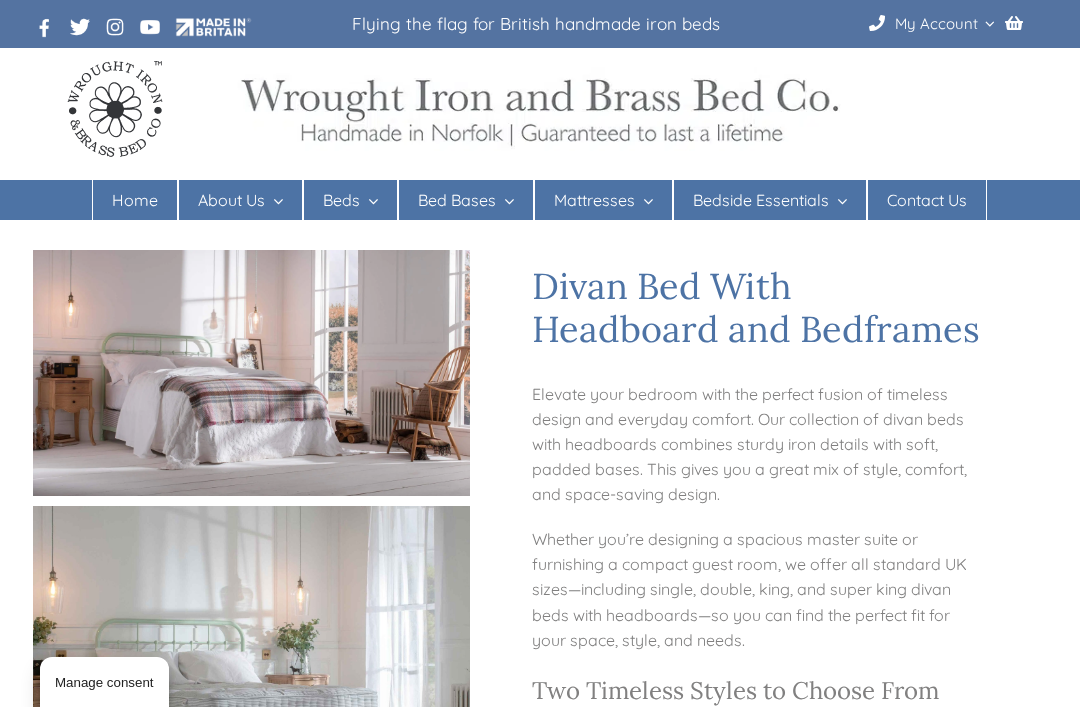 click on "Divan Beds" at bounding box center [363, 404] 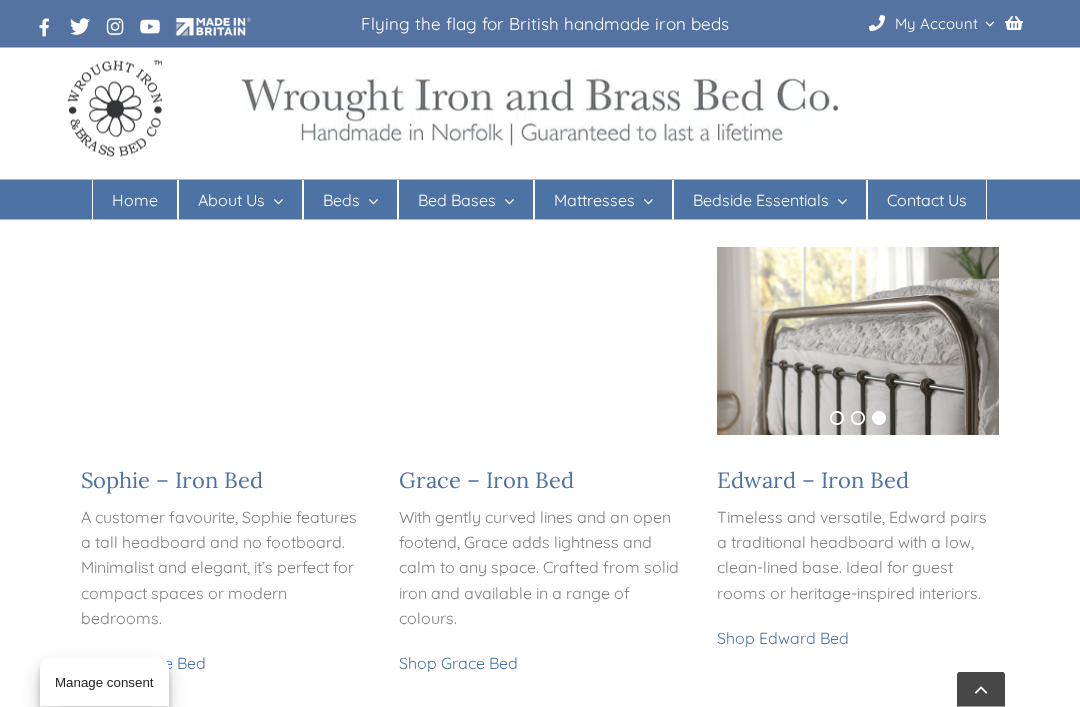 scroll, scrollTop: 355, scrollLeft: 0, axis: vertical 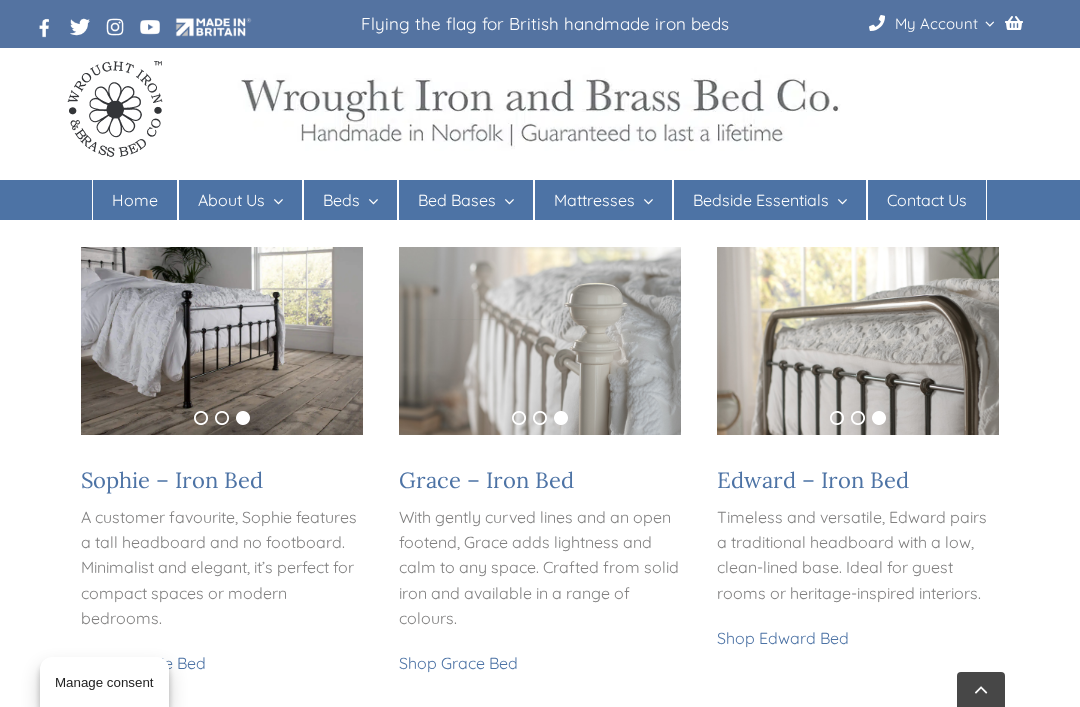 click on "Shop Sophie Bed" at bounding box center [143, 663] 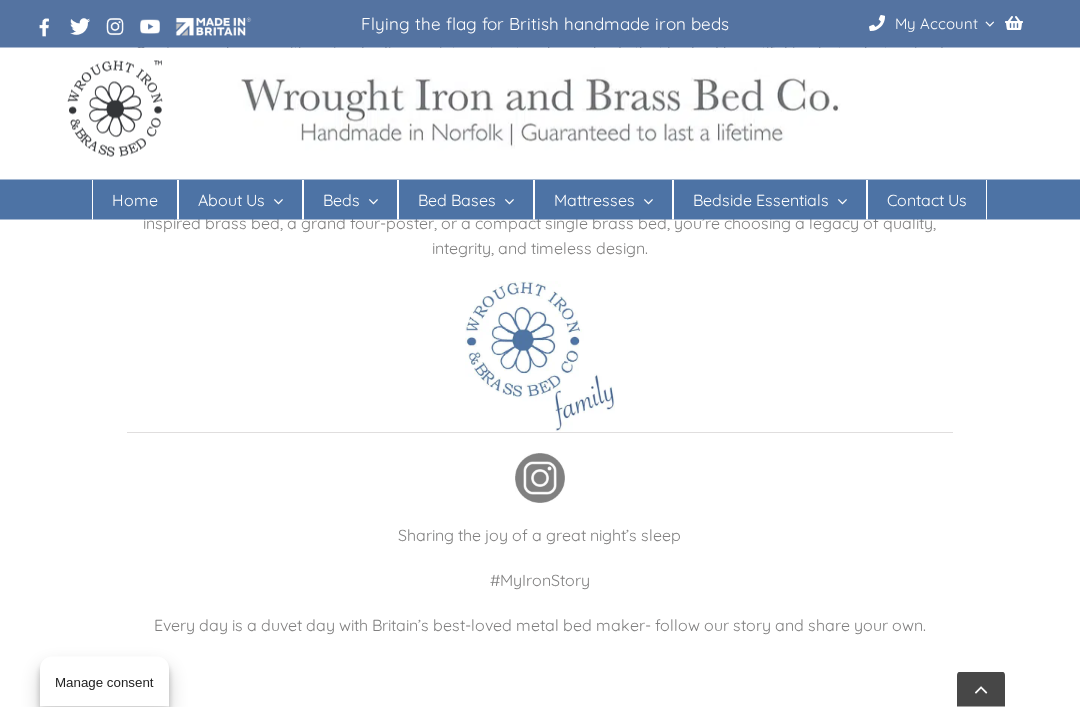 scroll, scrollTop: 2386, scrollLeft: 0, axis: vertical 